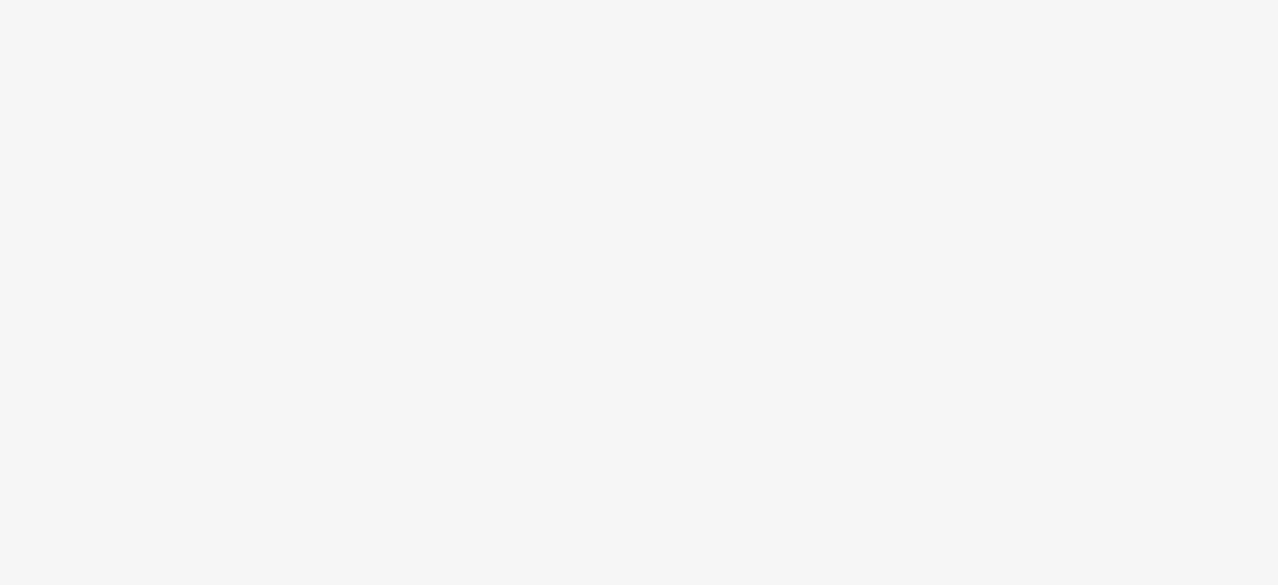 scroll, scrollTop: 0, scrollLeft: 0, axis: both 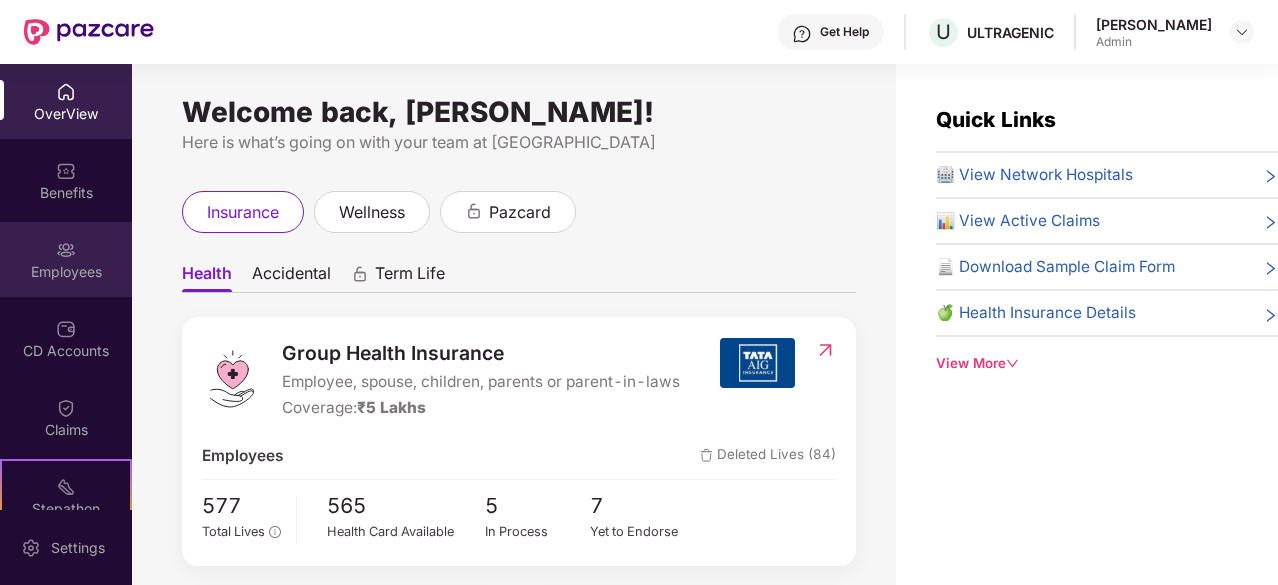 click on "Employees" at bounding box center (66, 272) 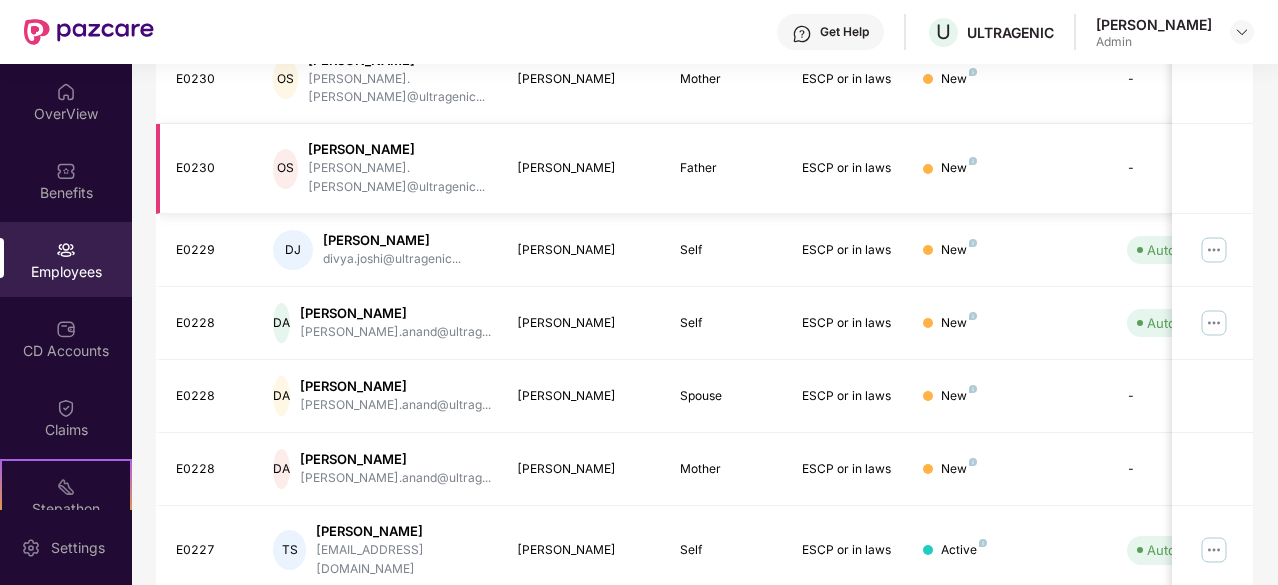 scroll, scrollTop: 439, scrollLeft: 0, axis: vertical 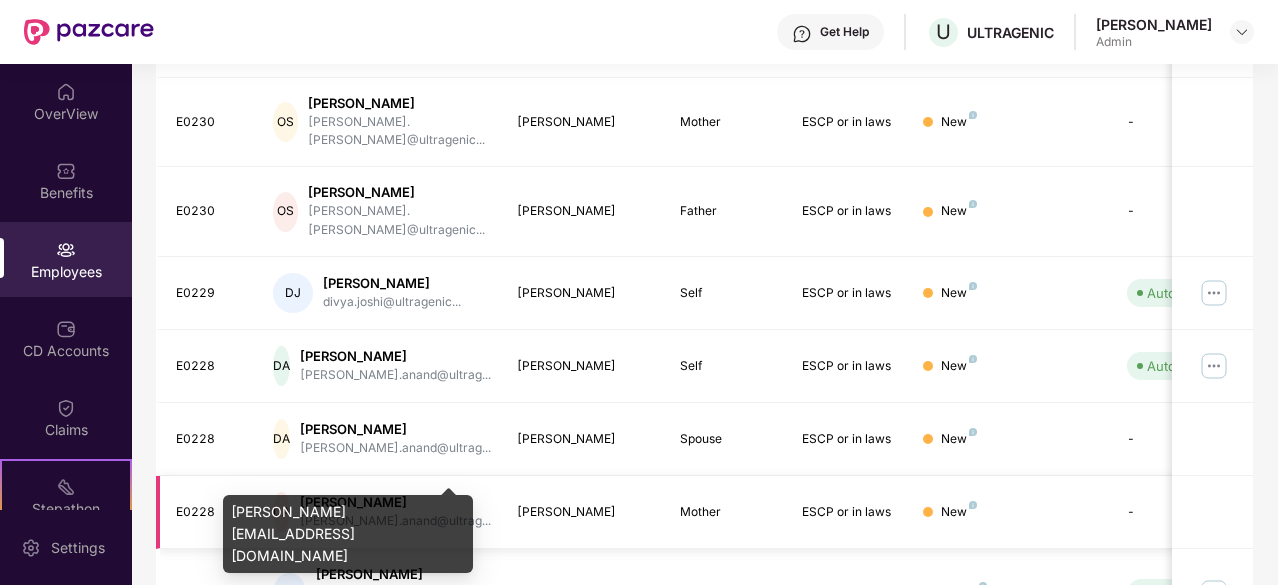 click on "[PERSON_NAME]" at bounding box center (395, 502) 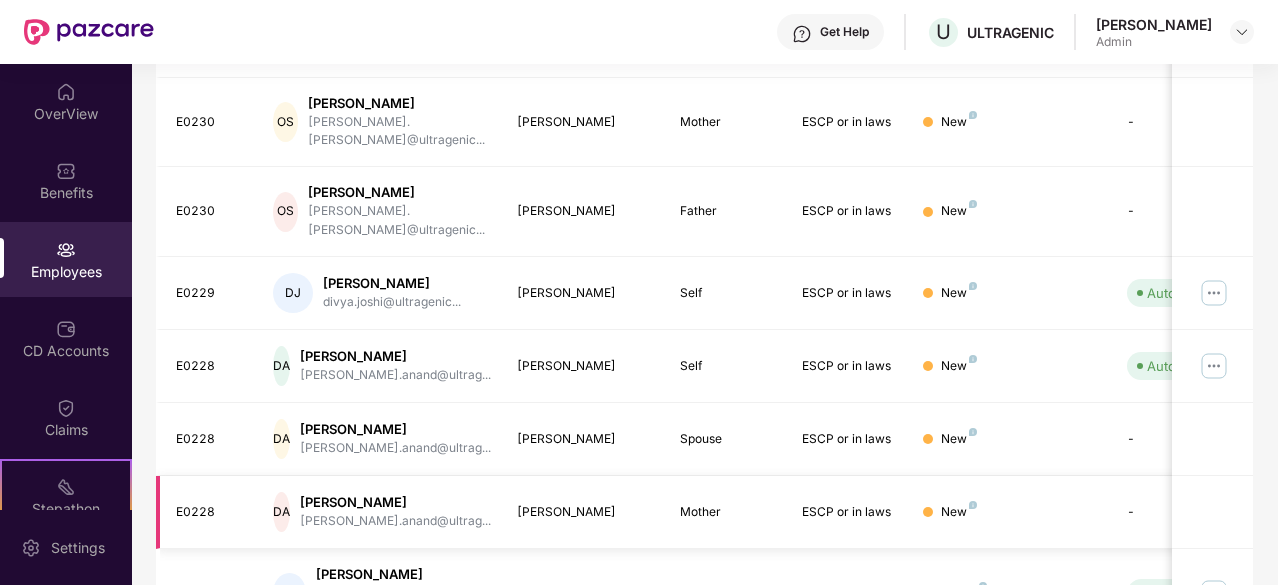 click on "[PERSON_NAME]" at bounding box center [395, 502] 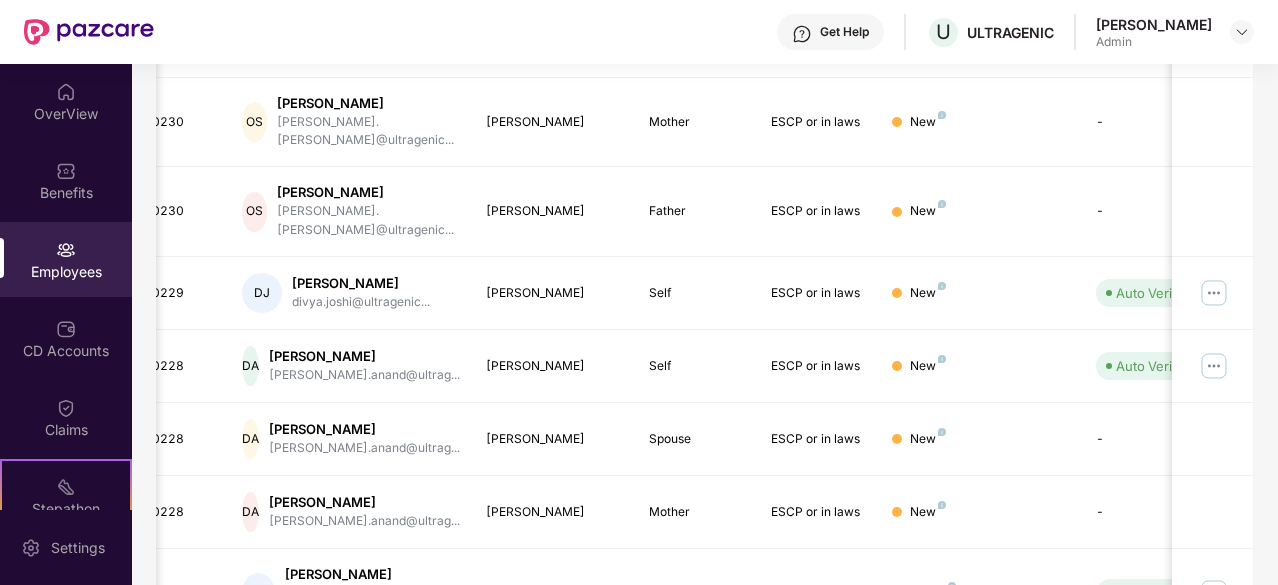 scroll, scrollTop: 0, scrollLeft: 200, axis: horizontal 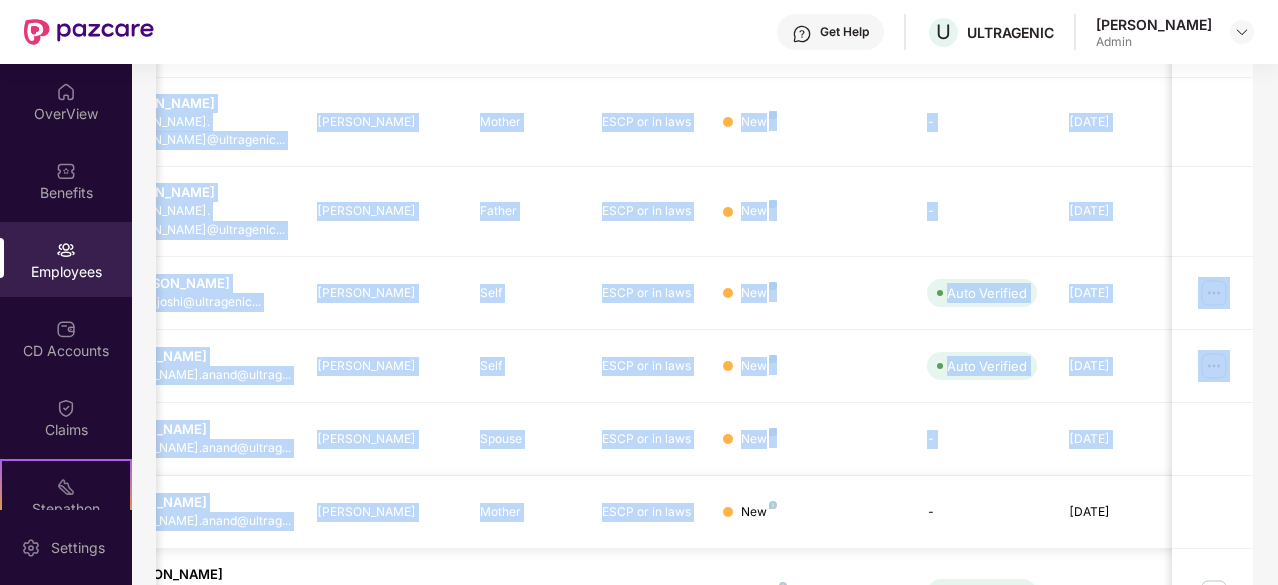 drag, startPoint x: 1125, startPoint y: 443, endPoint x: 1187, endPoint y: 449, distance: 62.289646 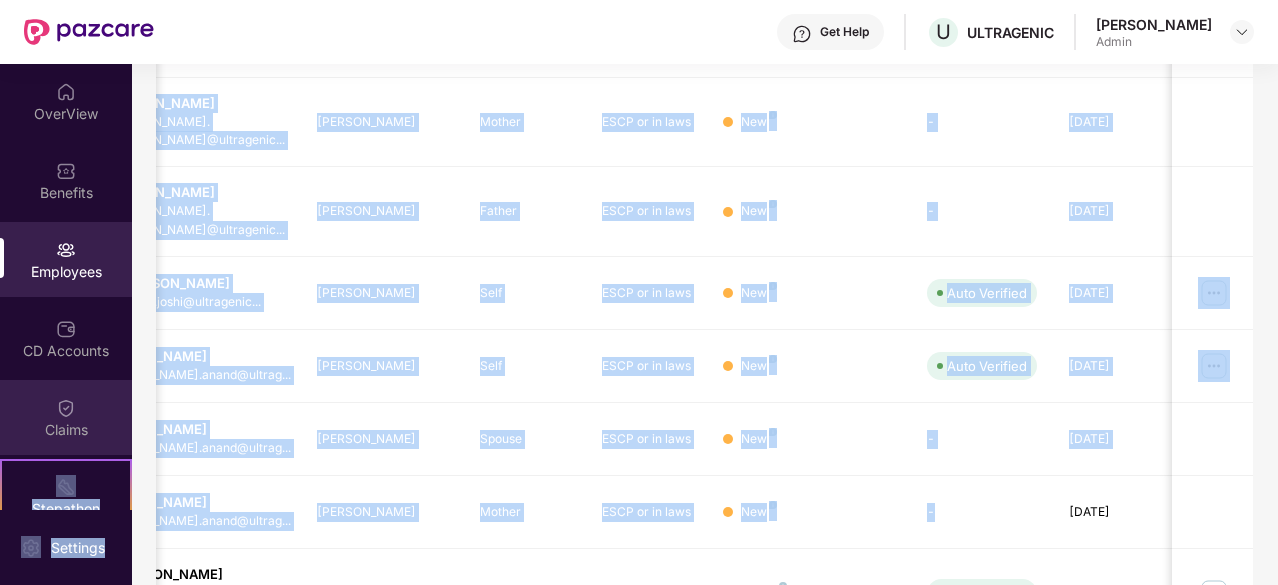 scroll, scrollTop: 0, scrollLeft: 0, axis: both 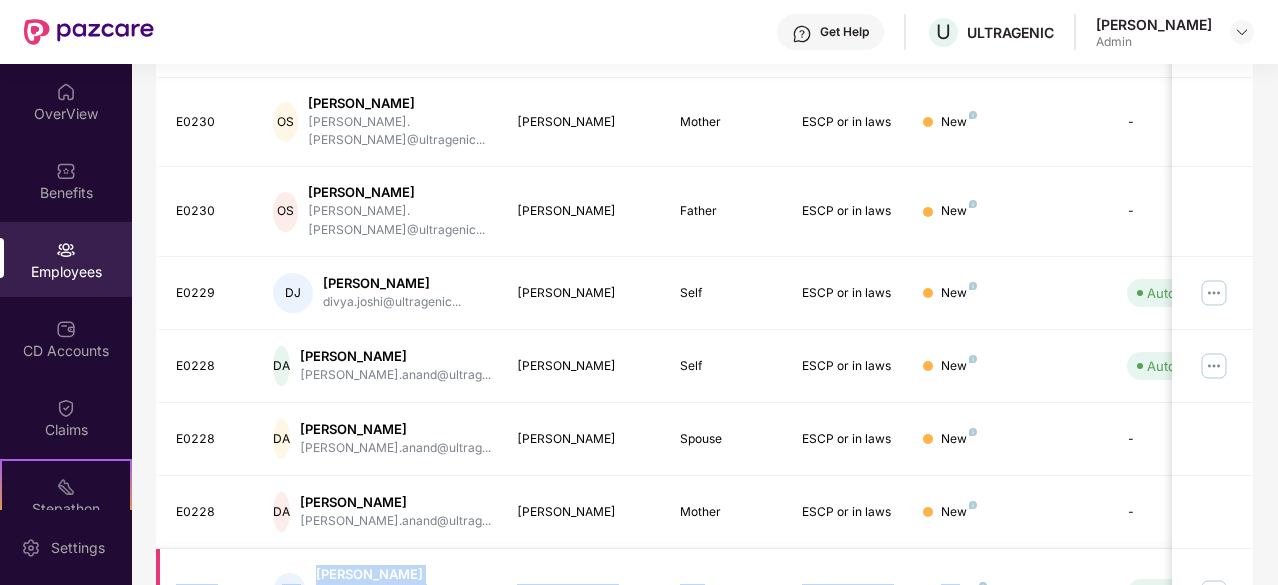 drag, startPoint x: 973, startPoint y: 452, endPoint x: 961, endPoint y: 505, distance: 54.34151 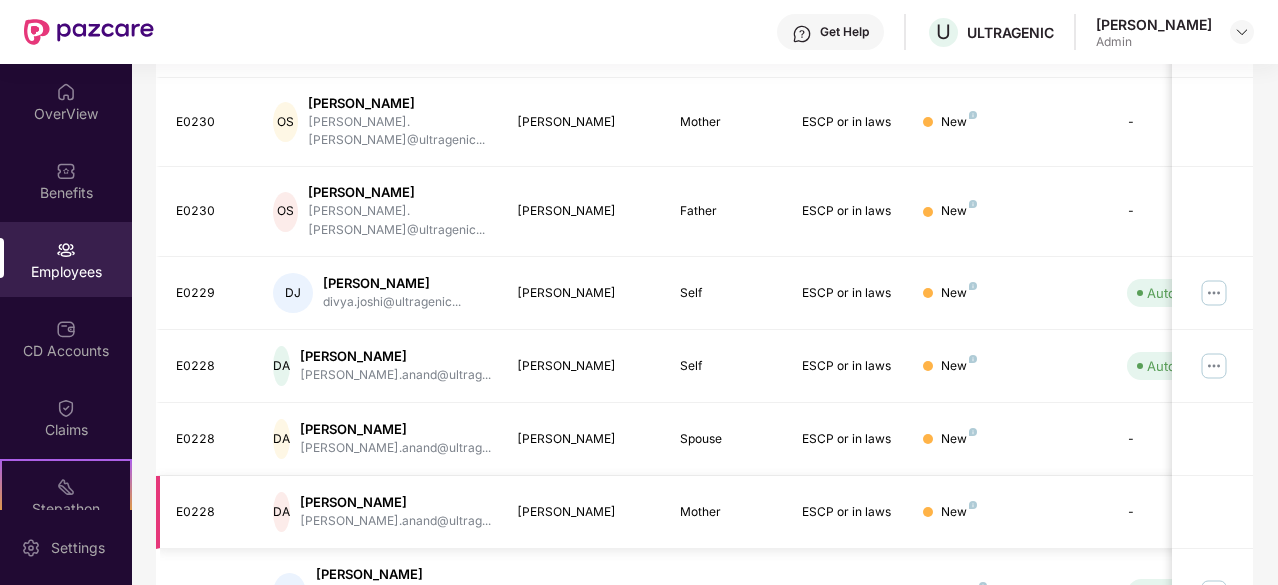 click on "New" at bounding box center [1008, 512] 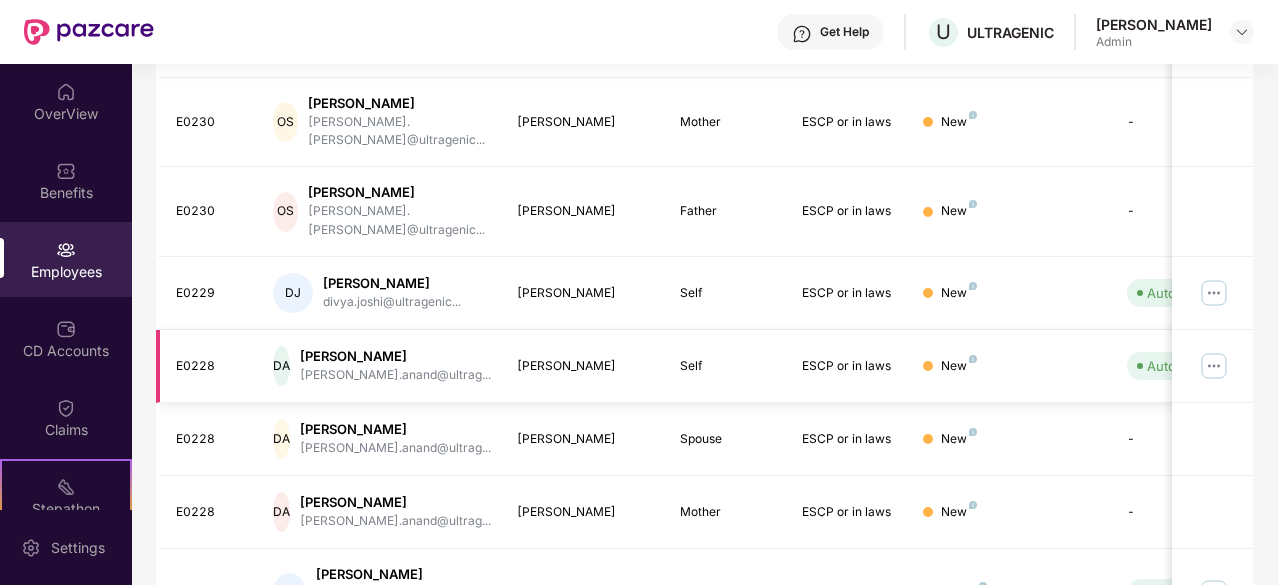 click at bounding box center (1214, 366) 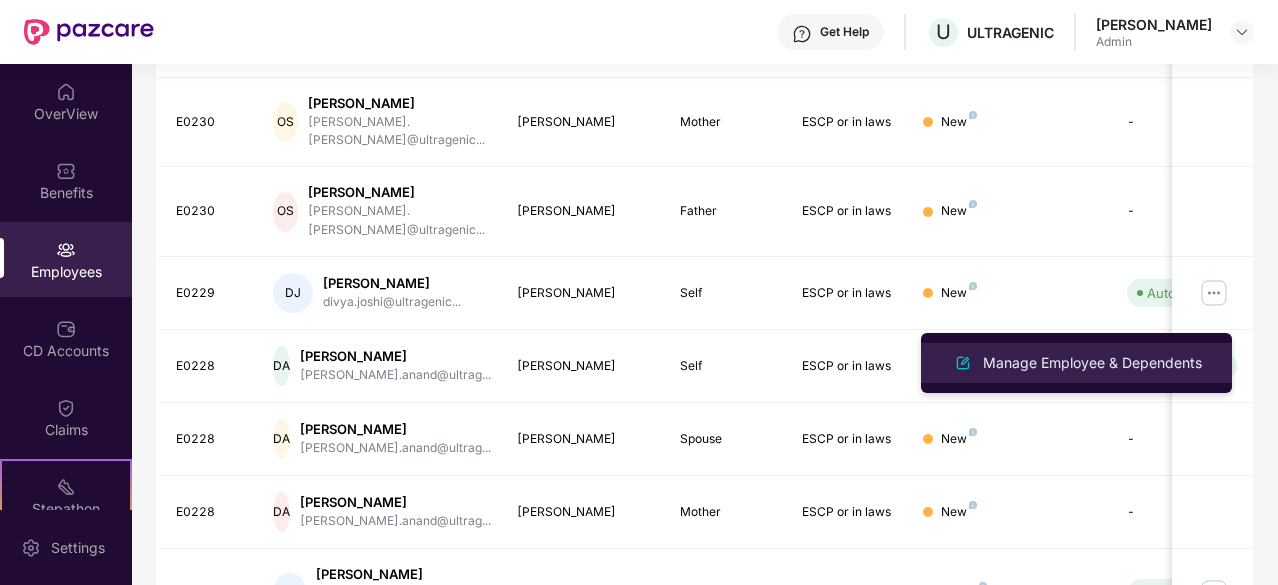 click on "Manage Employee & Dependents" at bounding box center [1092, 363] 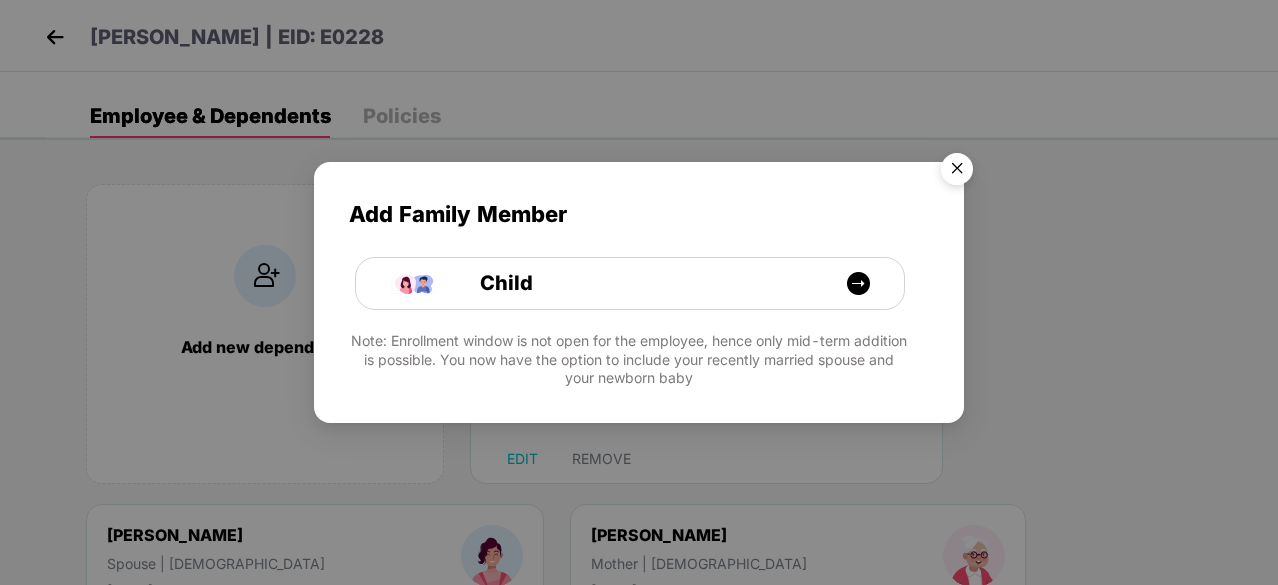 click at bounding box center (957, 172) 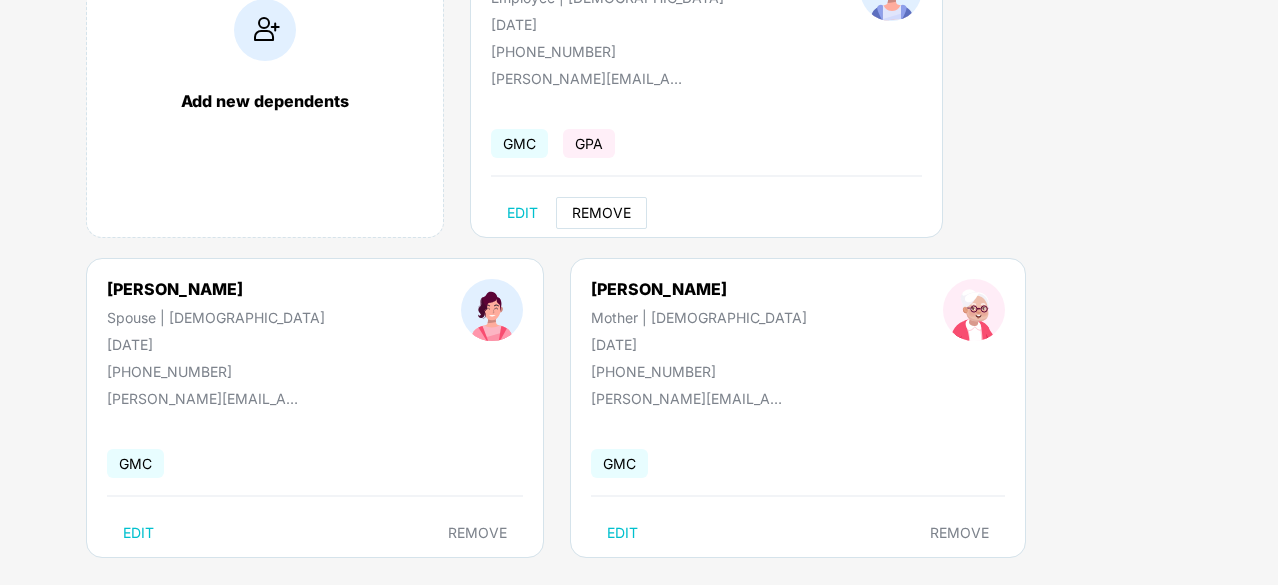 scroll, scrollTop: 268, scrollLeft: 0, axis: vertical 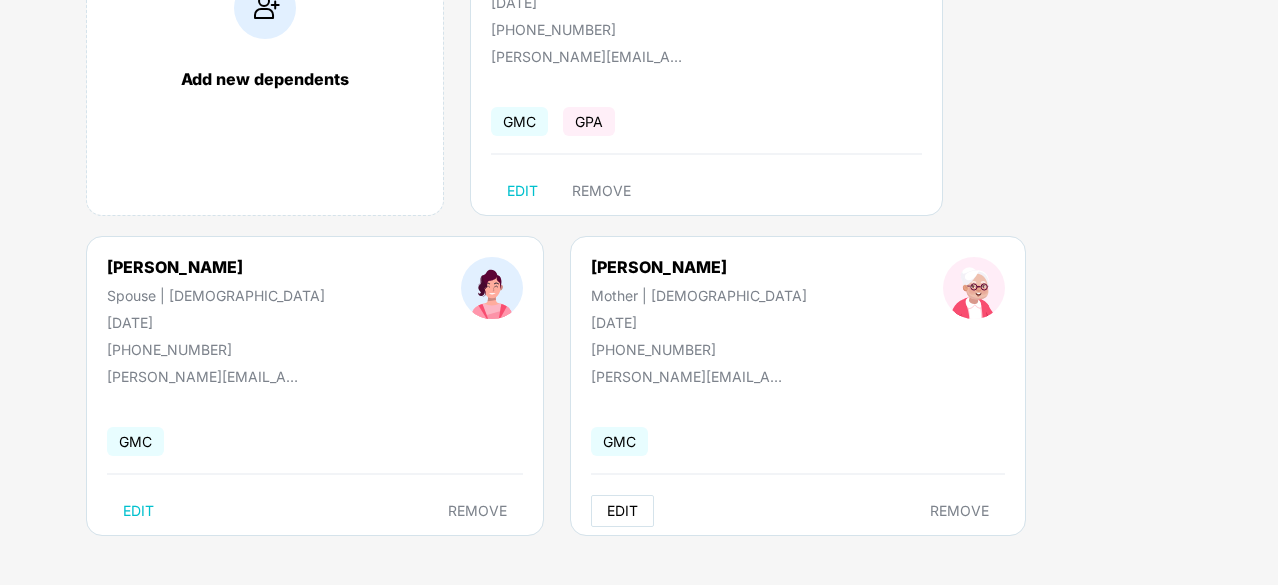 click on "EDIT" at bounding box center (622, 511) 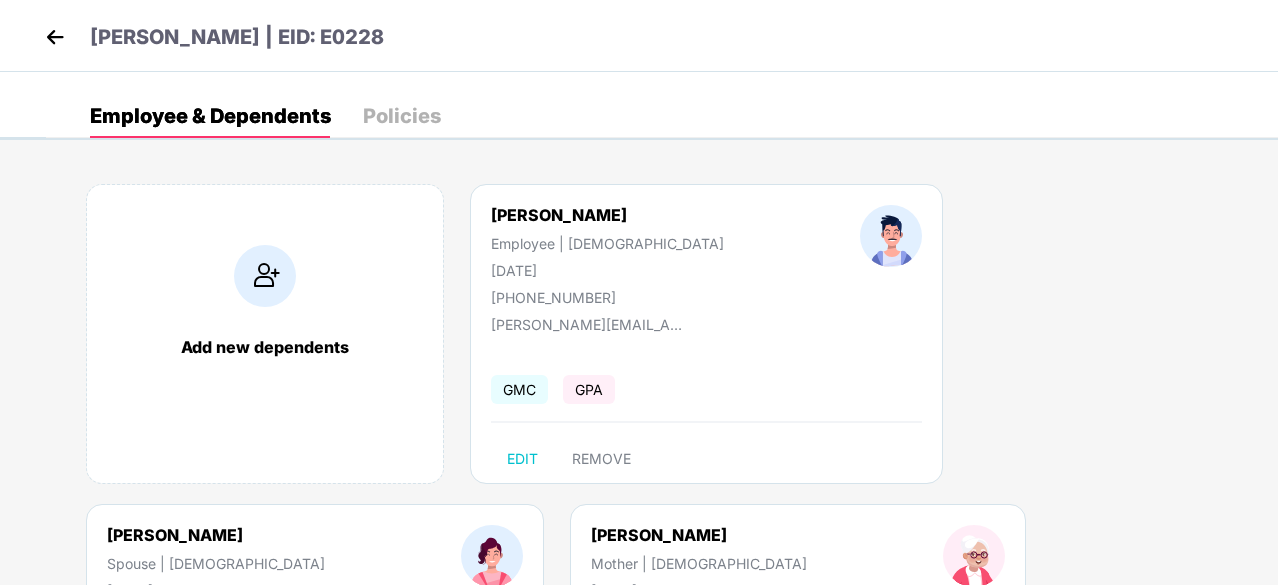 select on "******" 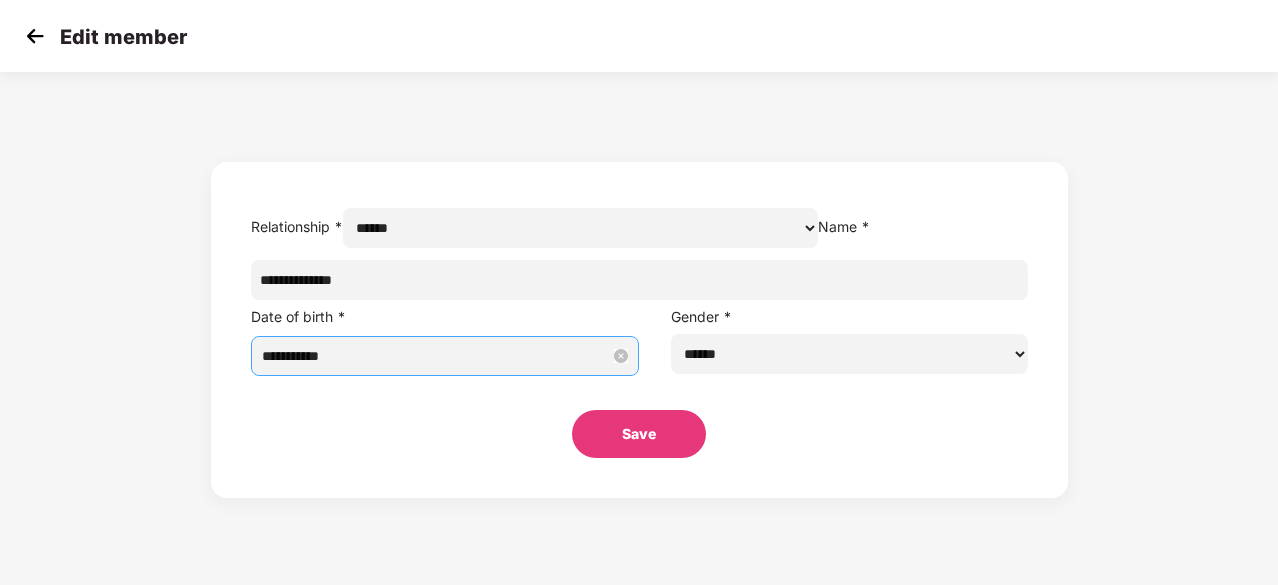 click on "**********" at bounding box center [436, 356] 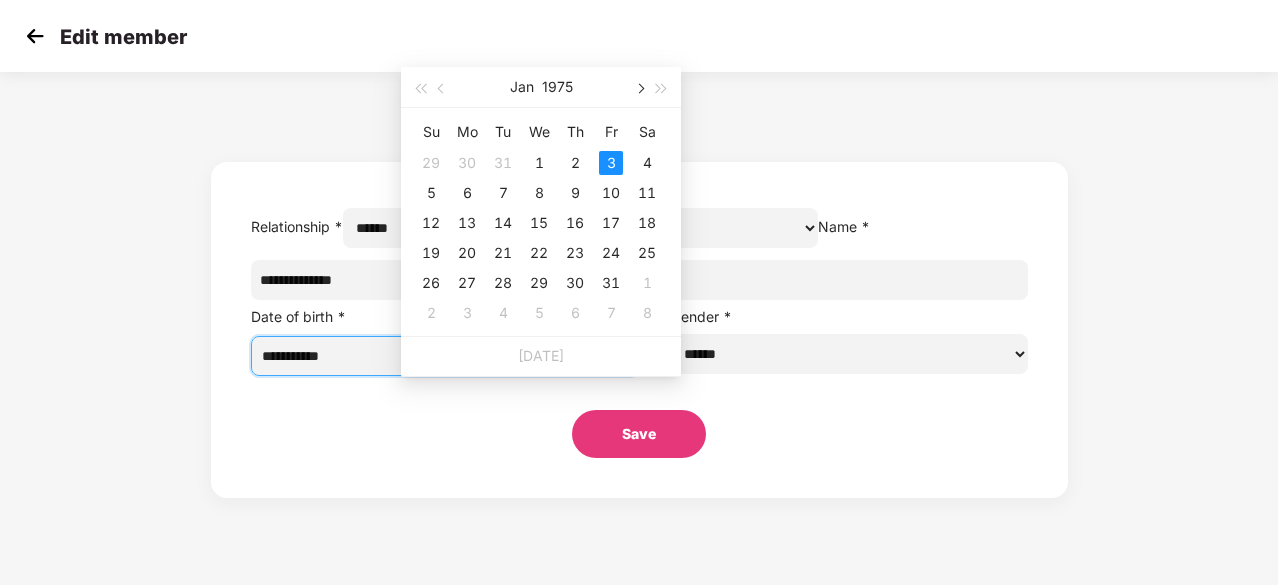 click at bounding box center (639, 87) 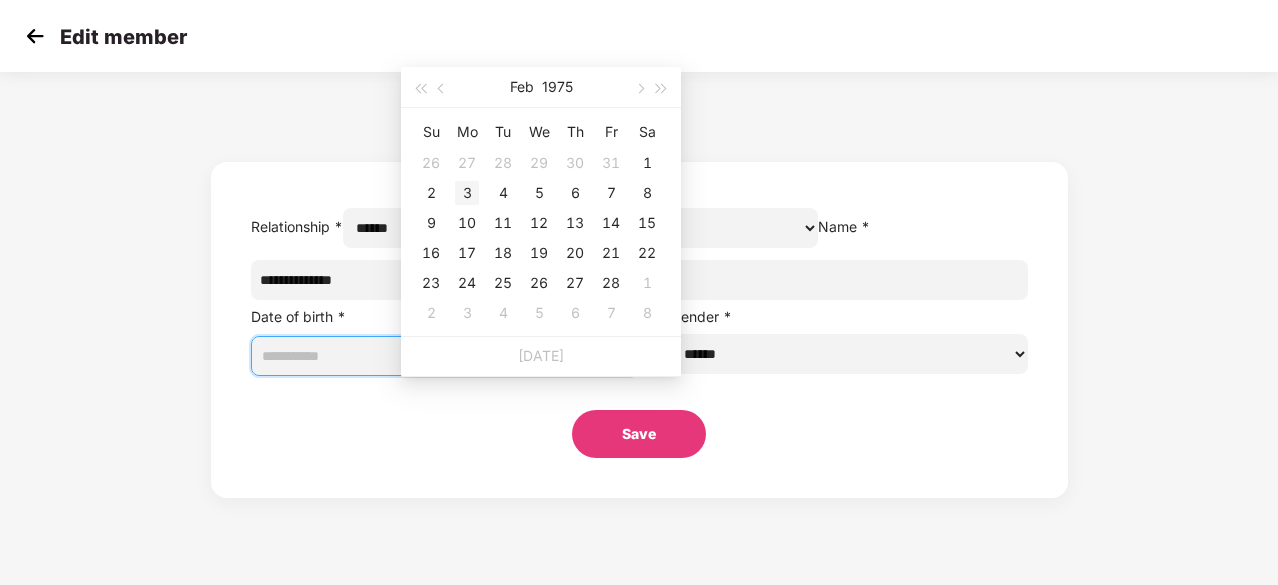 click on "3" at bounding box center (467, 193) 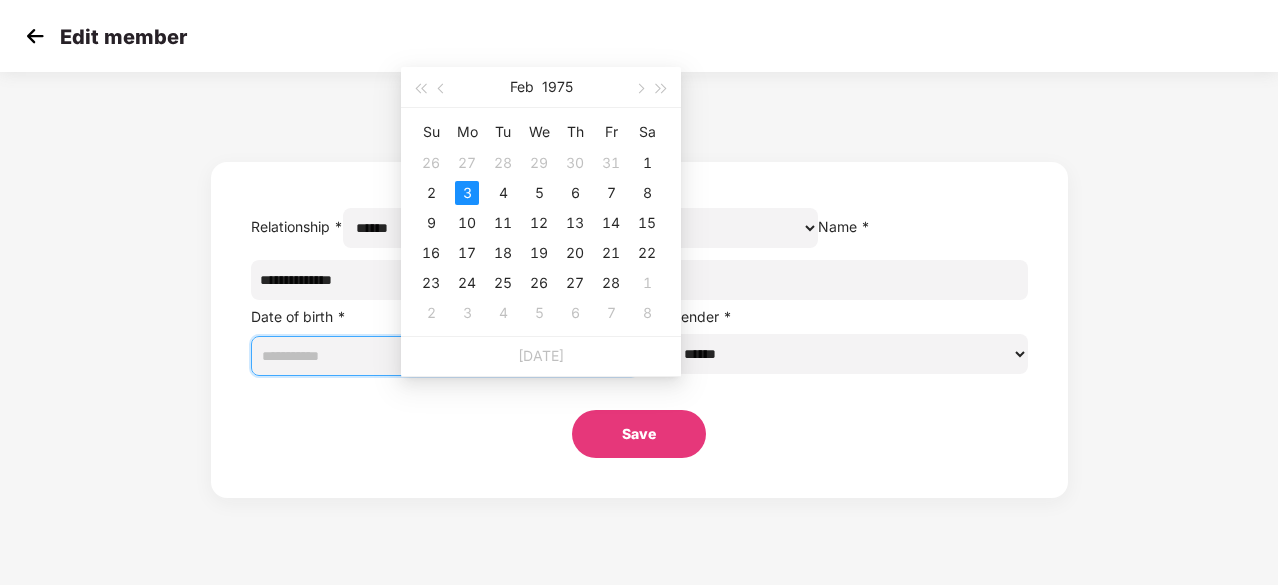 type on "**********" 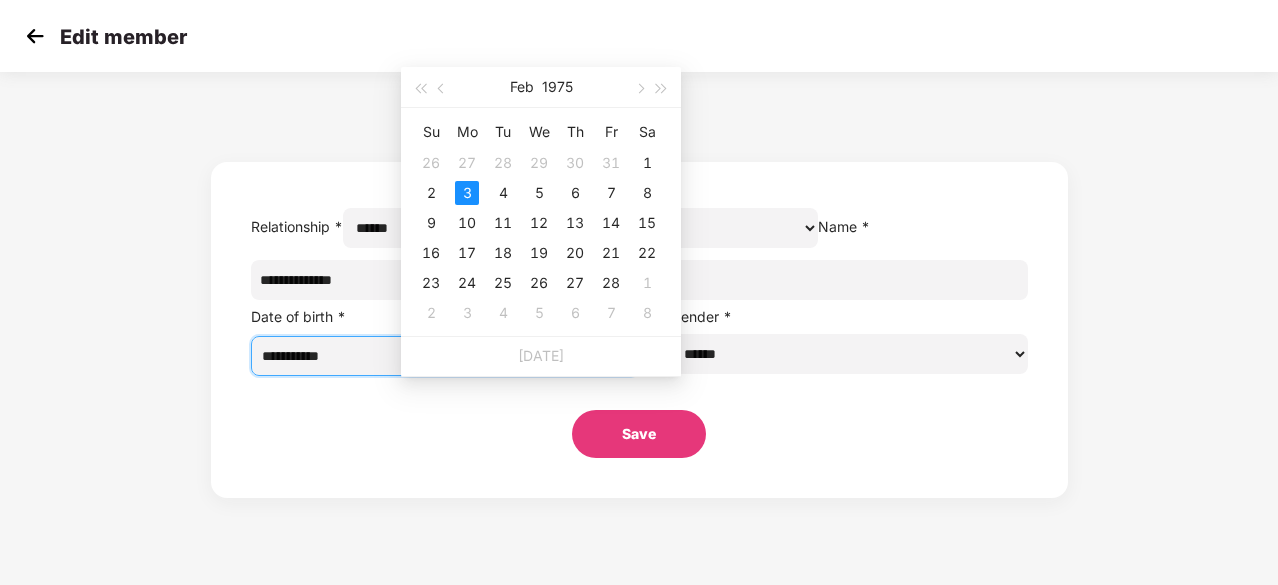 click on "Save" at bounding box center [639, 434] 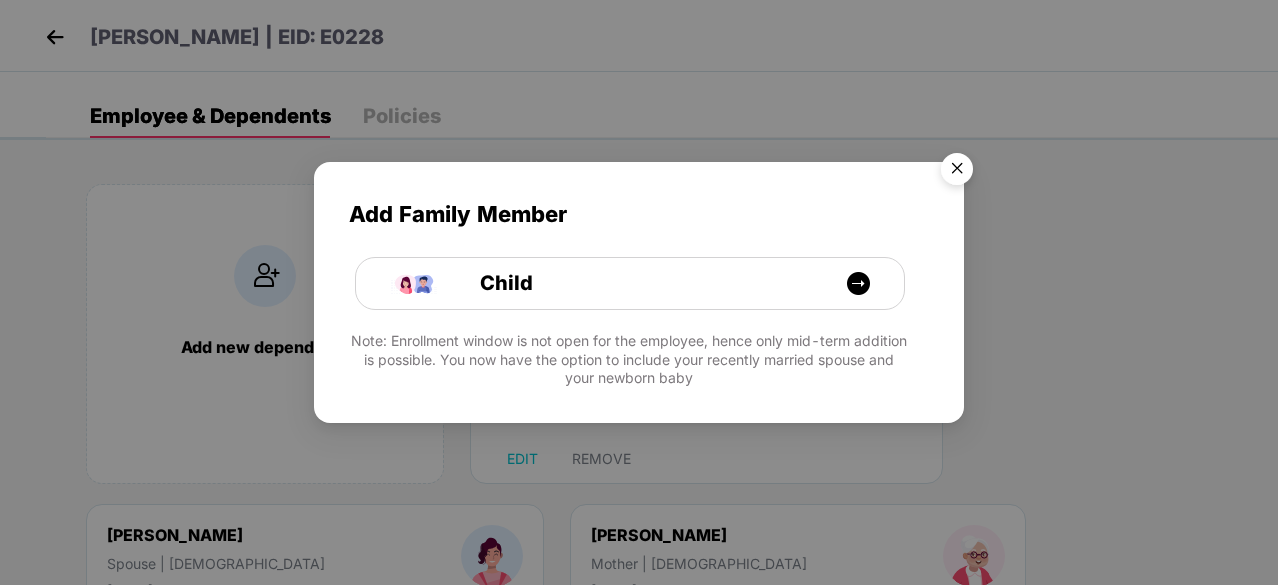 click at bounding box center [957, 172] 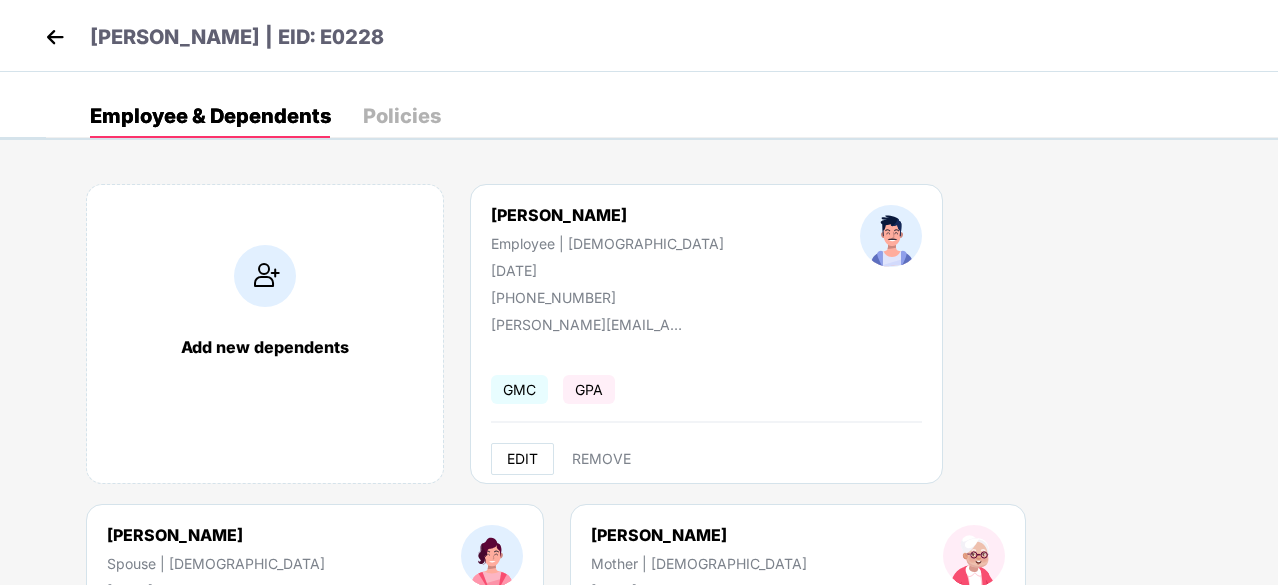 click on "EDIT" at bounding box center [522, 459] 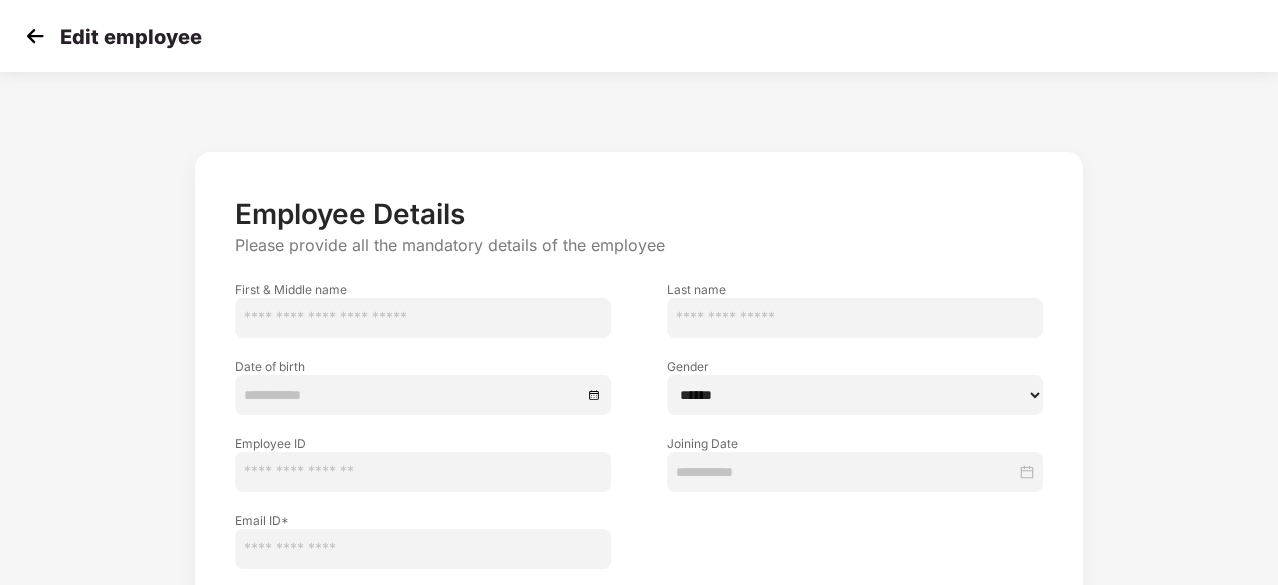 type on "*********" 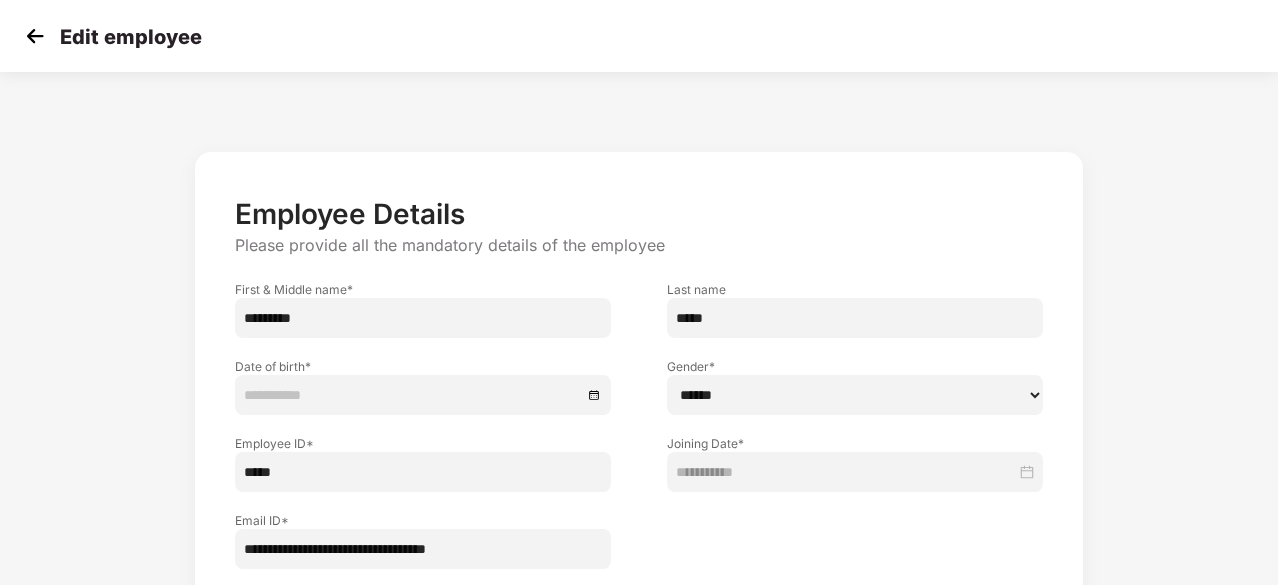 click at bounding box center [413, 395] 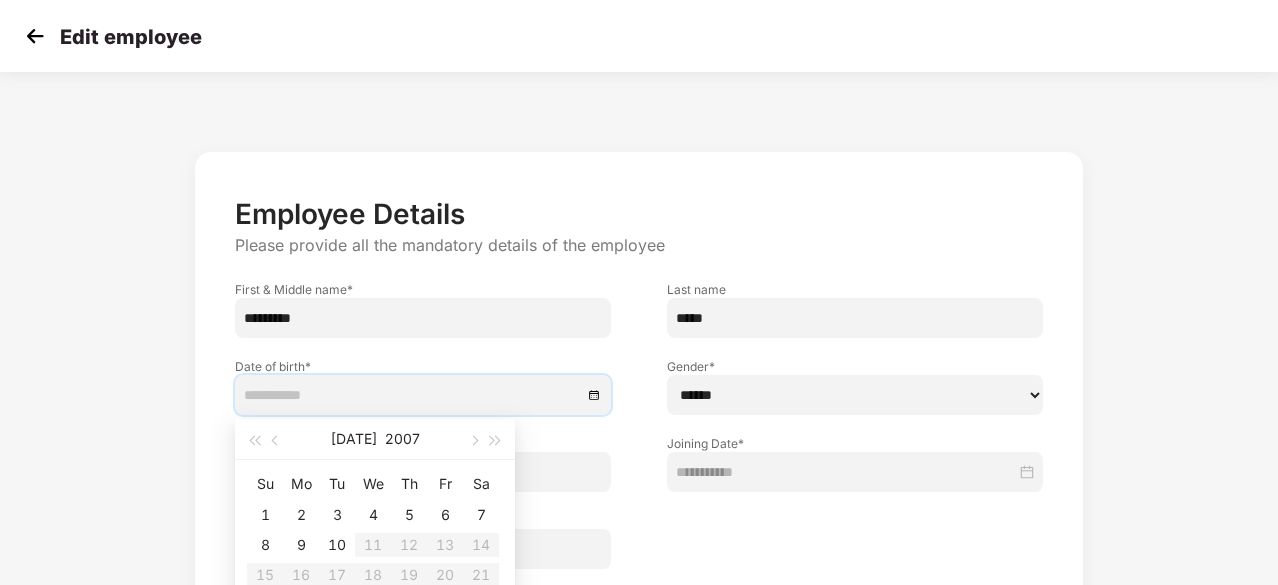 scroll, scrollTop: 142, scrollLeft: 0, axis: vertical 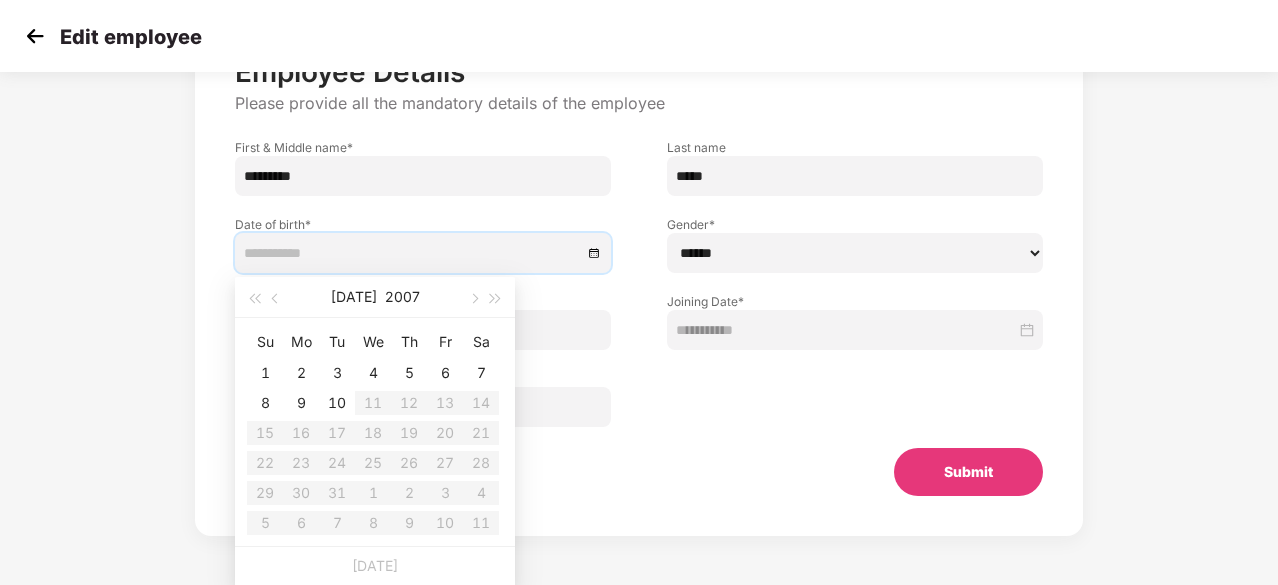 type on "**********" 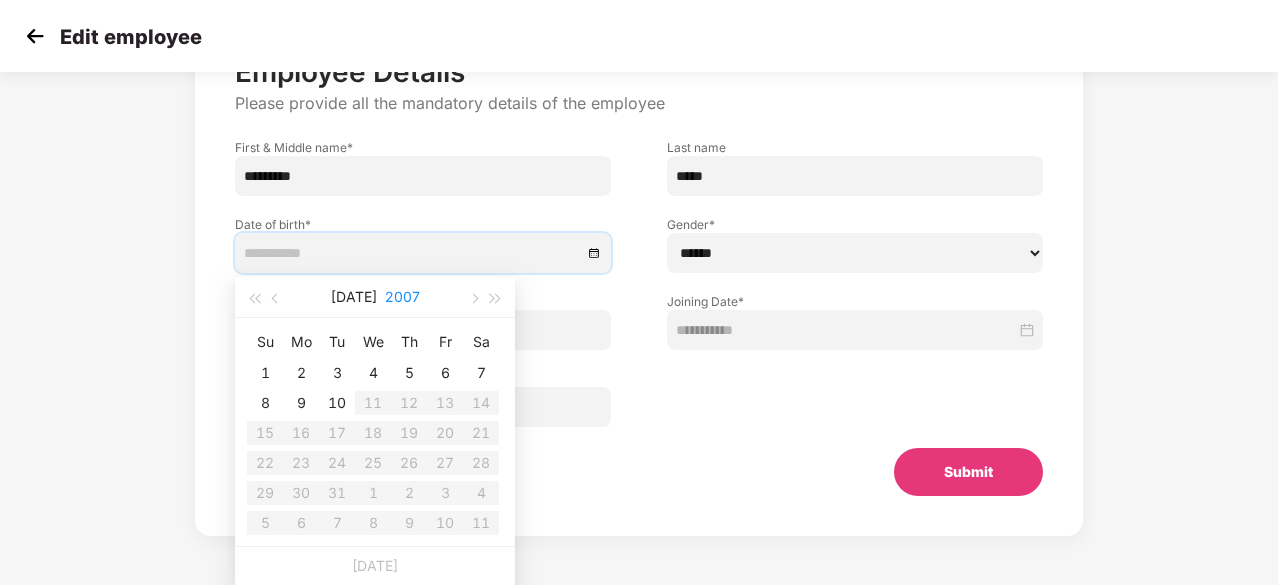 click on "2007" at bounding box center [402, 297] 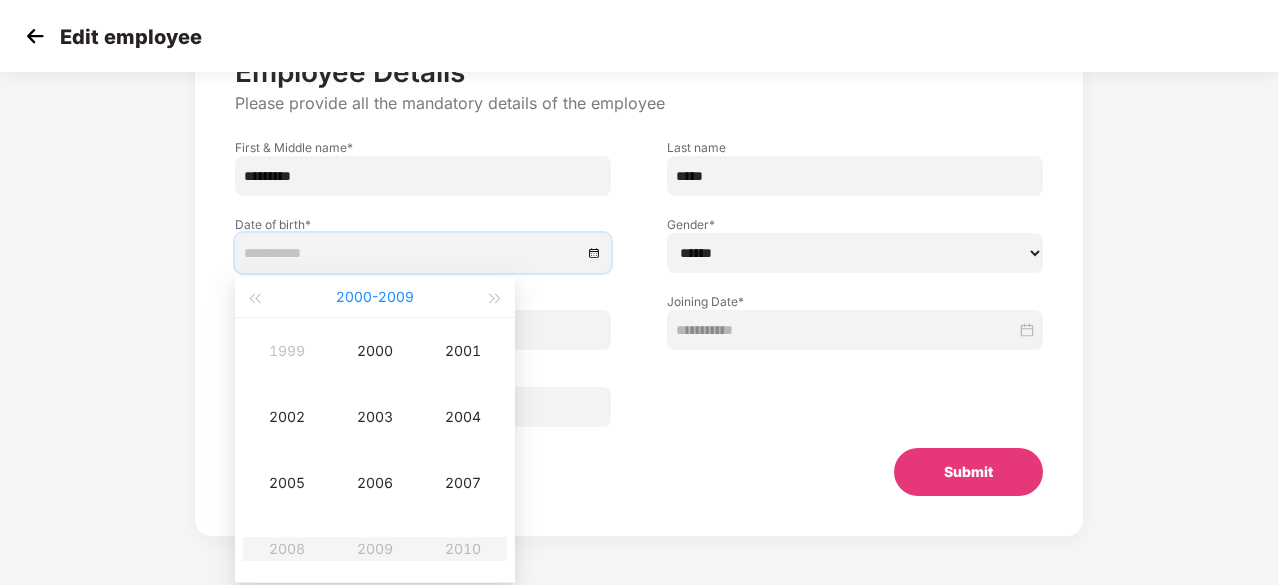 click on "[DATE] - [DATE]" at bounding box center (375, 297) 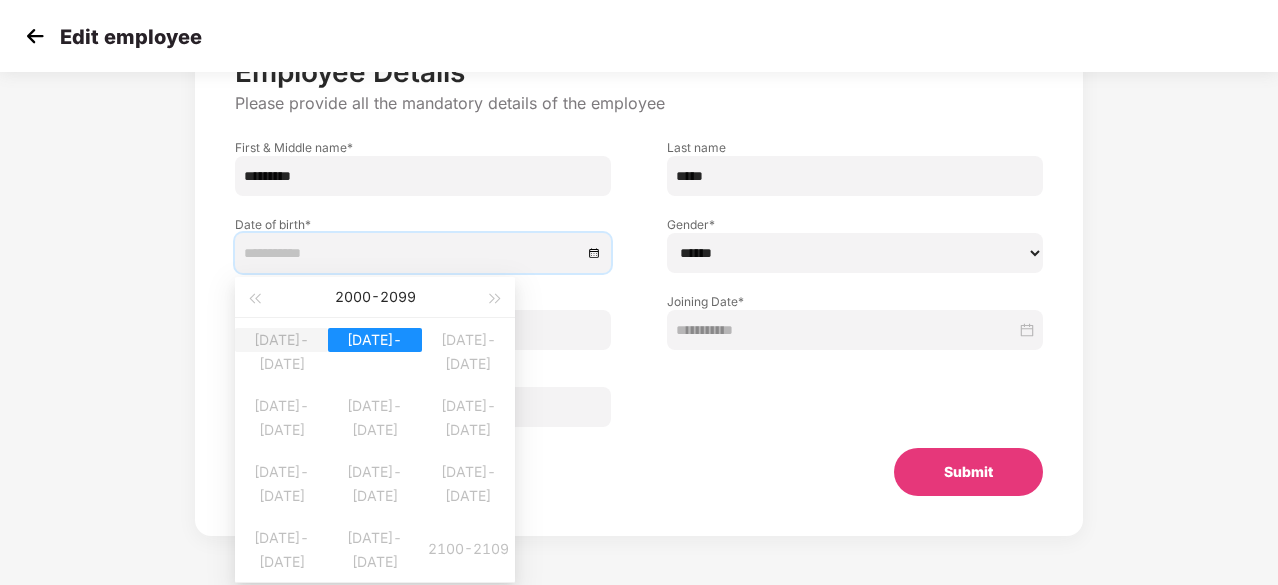 click on "[DATE]-[DATE]" at bounding box center (281, 340) 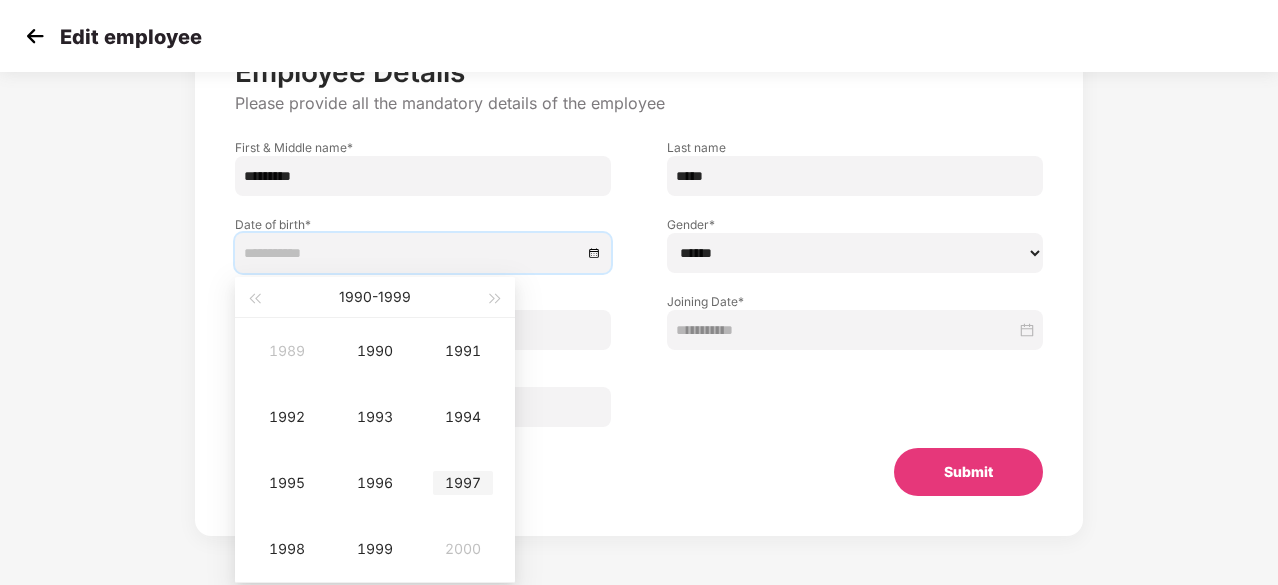 type on "**********" 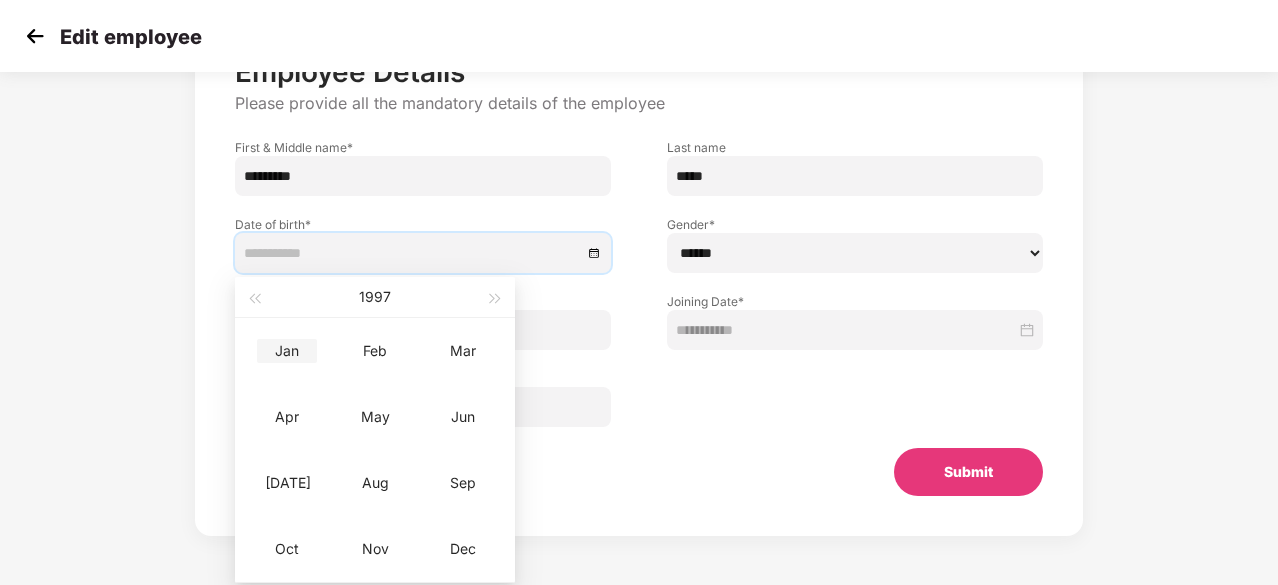 type on "**********" 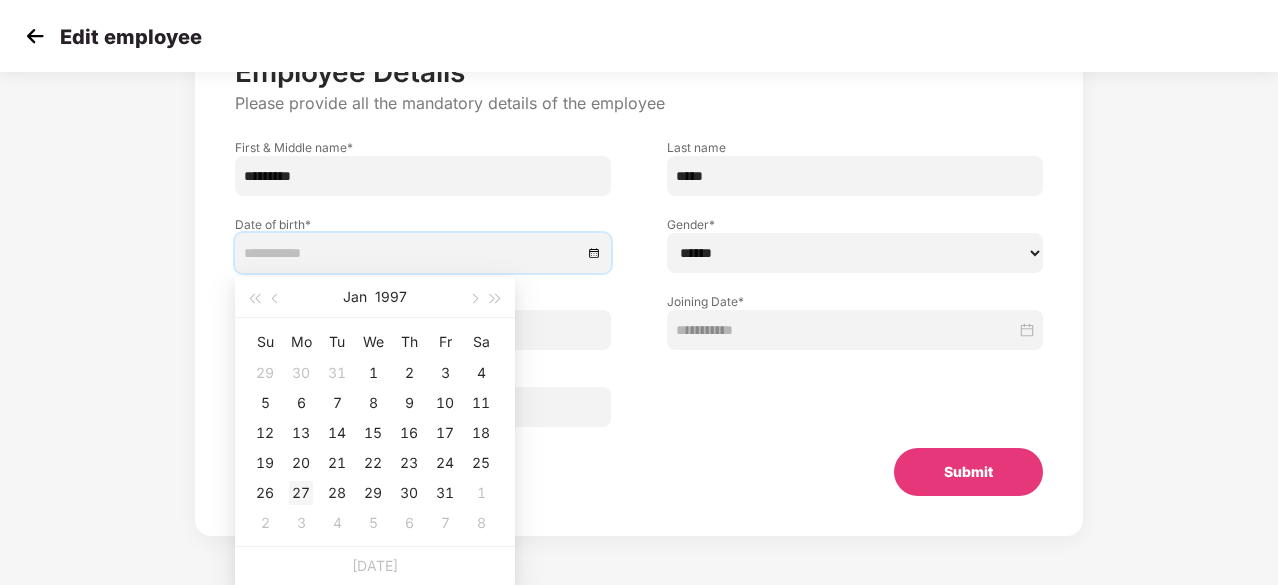 type on "**********" 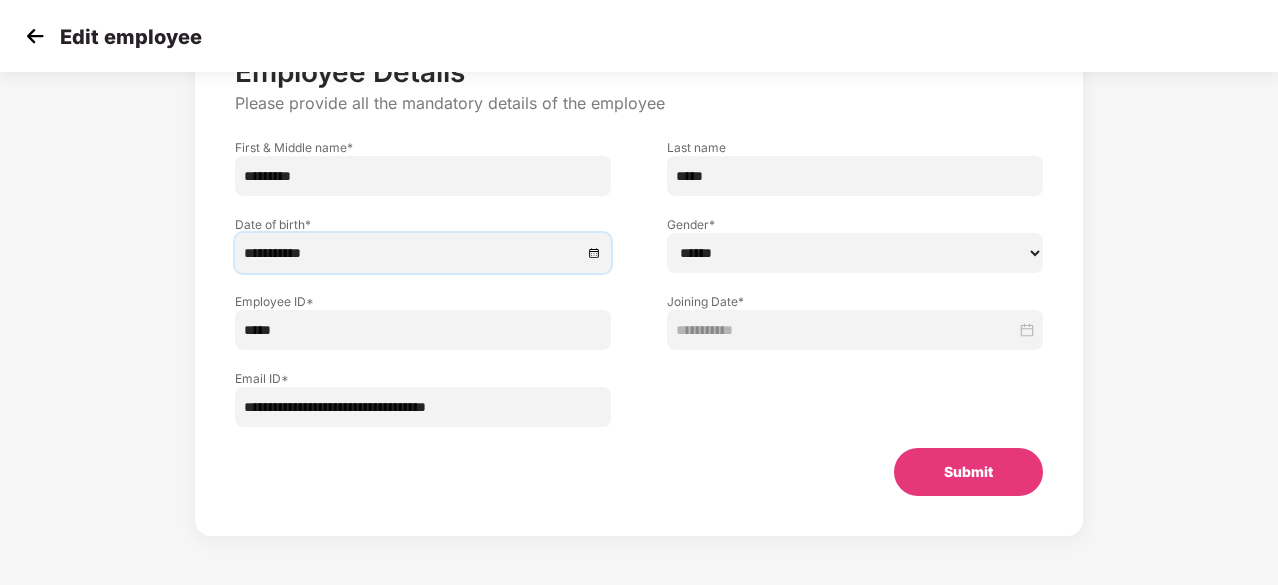 click on "Submit" at bounding box center [968, 472] 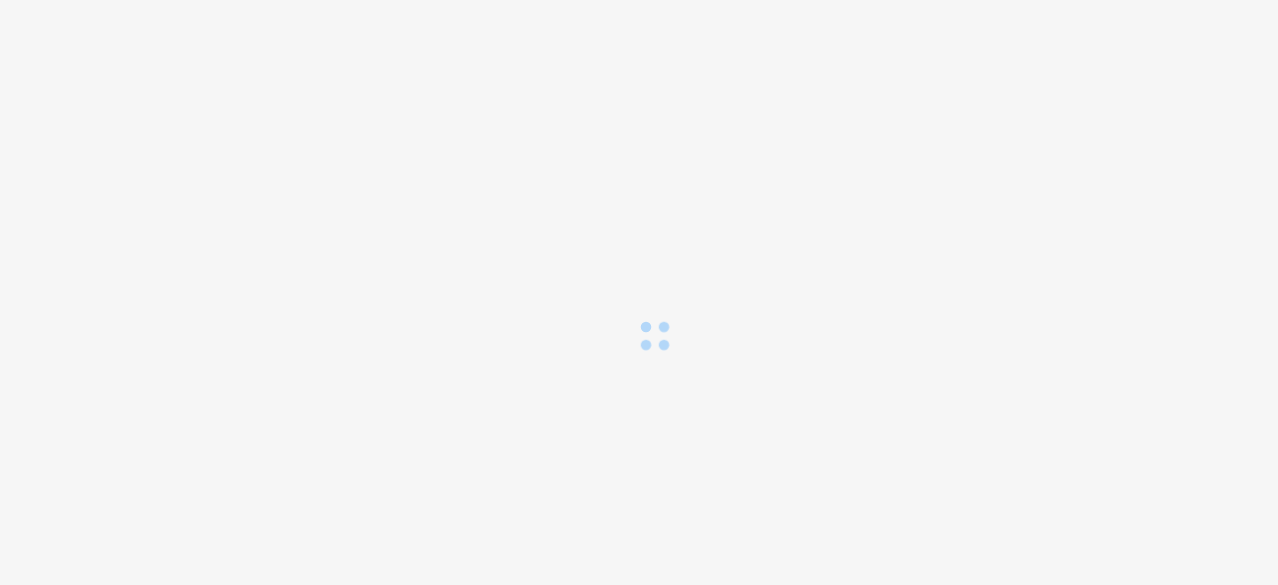 scroll, scrollTop: 0, scrollLeft: 0, axis: both 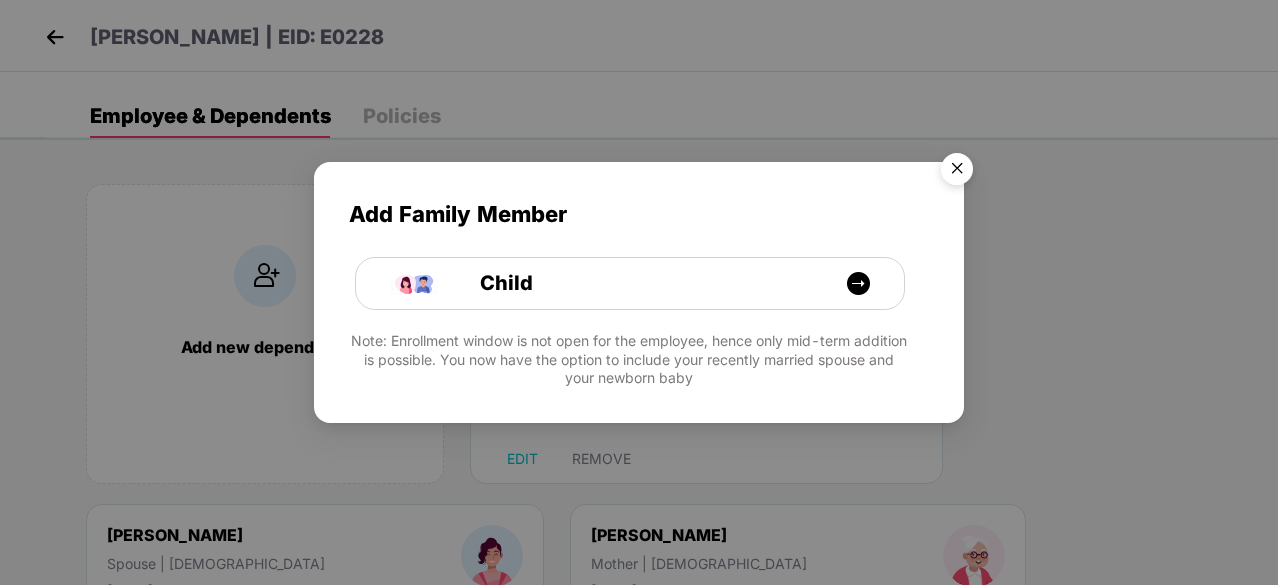 click at bounding box center [957, 172] 